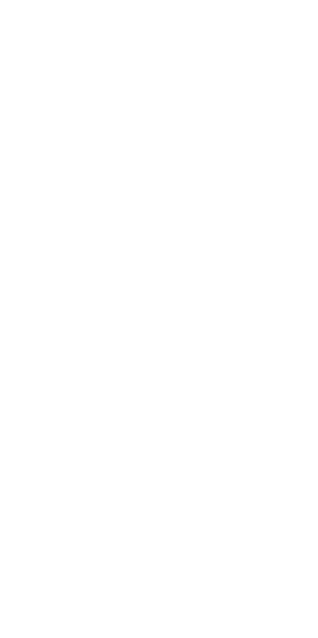 scroll, scrollTop: 0, scrollLeft: 0, axis: both 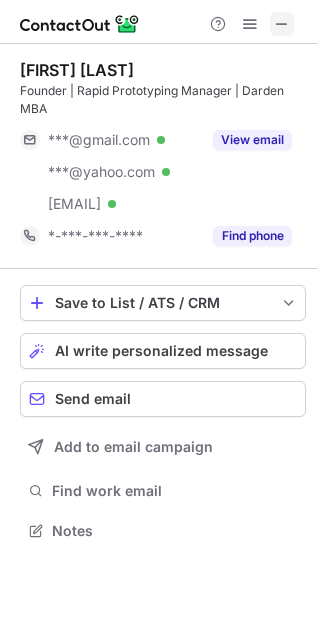 click at bounding box center (282, 24) 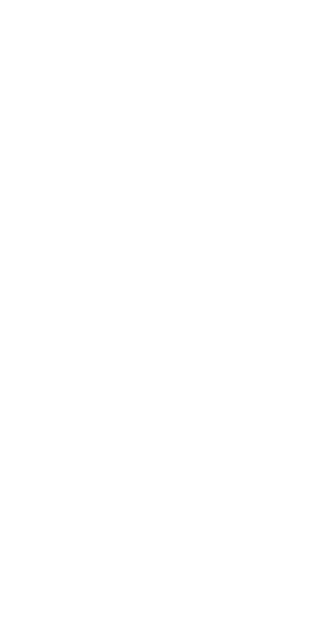 scroll, scrollTop: 0, scrollLeft: 0, axis: both 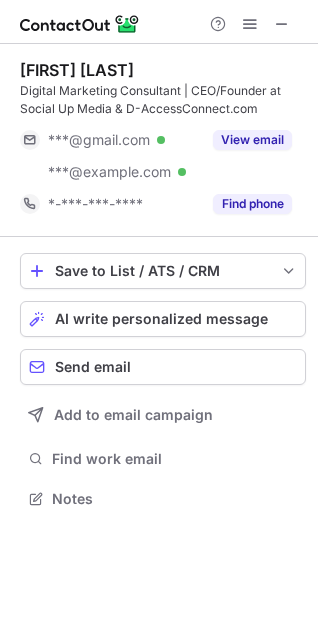 click at bounding box center [159, 22] 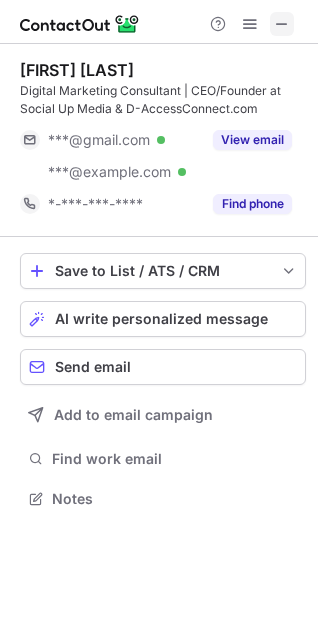 click at bounding box center (282, 24) 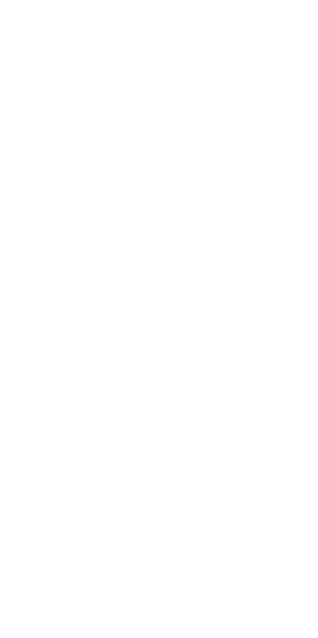 scroll, scrollTop: 0, scrollLeft: 0, axis: both 